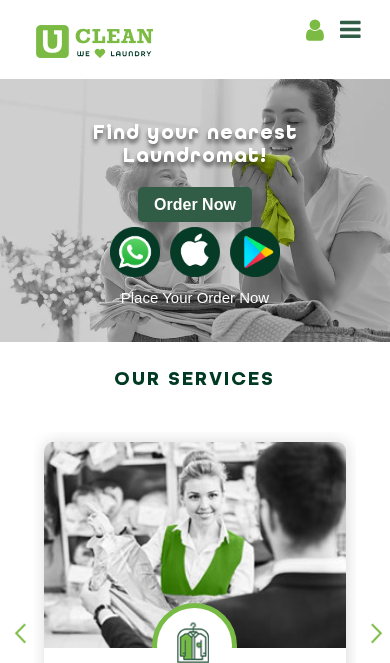 scroll, scrollTop: 0, scrollLeft: 0, axis: both 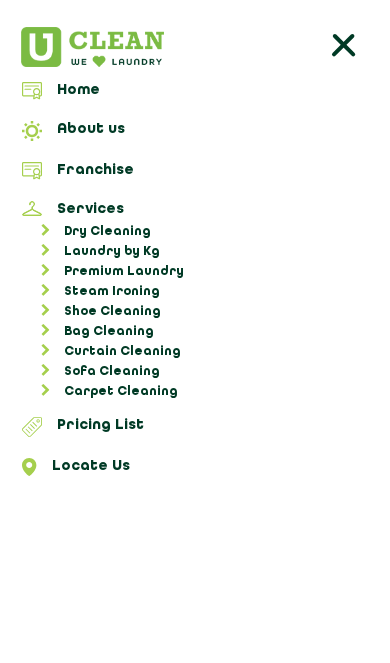 click on "Locate Us" at bounding box center [195, 470] 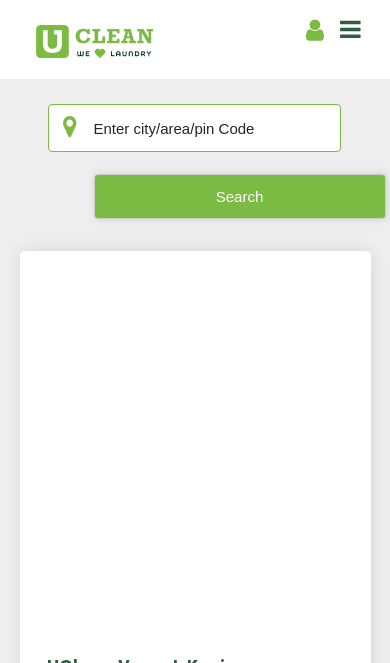 click 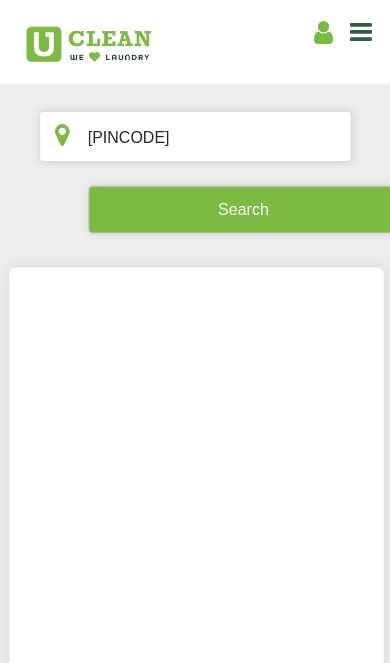 click on "Search" 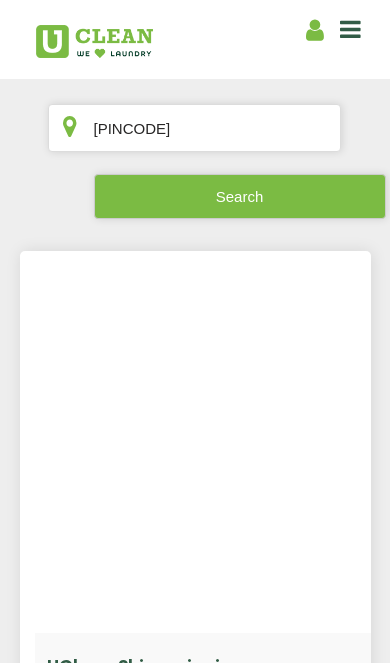 click on "Search" 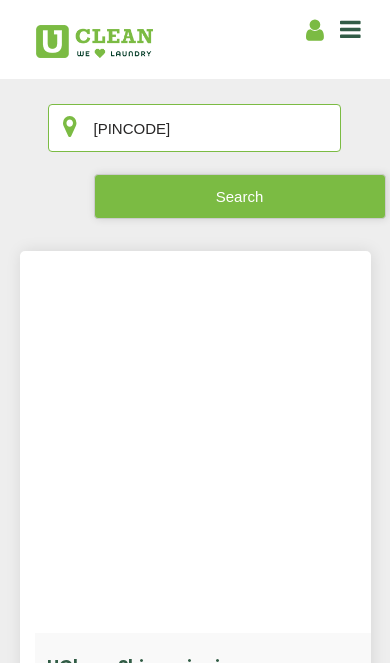 click on "[PINCODE]" 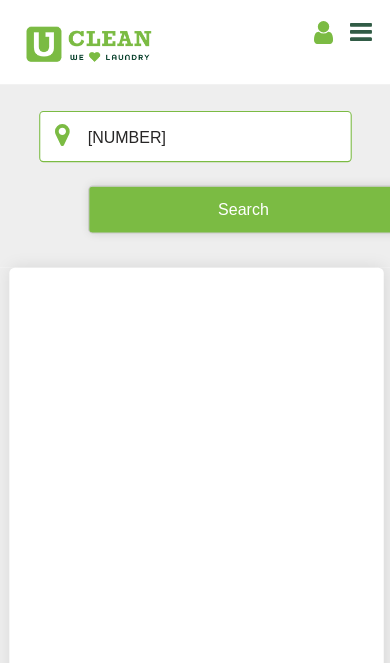 type on "3" 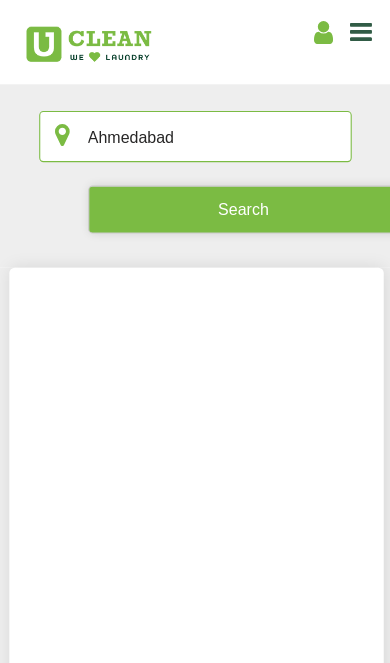 type on "Ahmedabad" 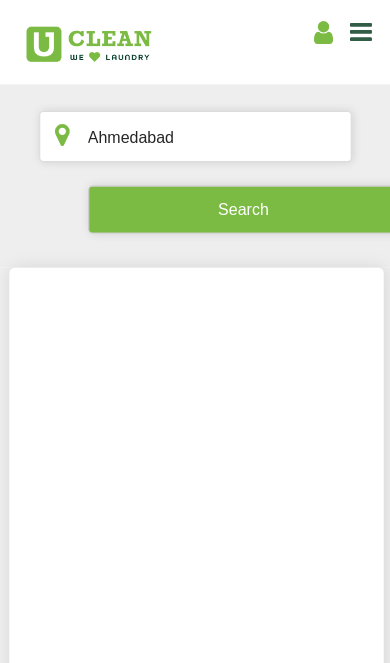 click on "Search" 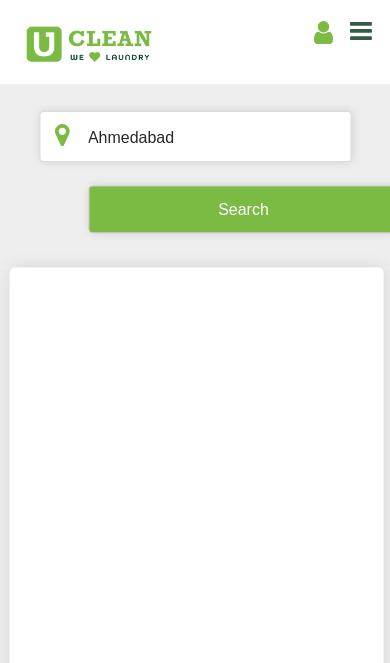 click on "Search" 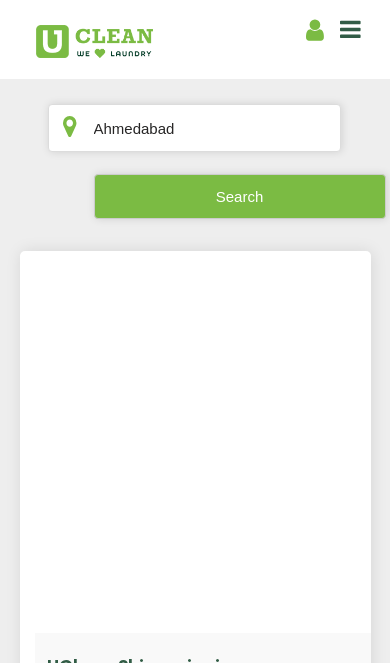 click on "Search" 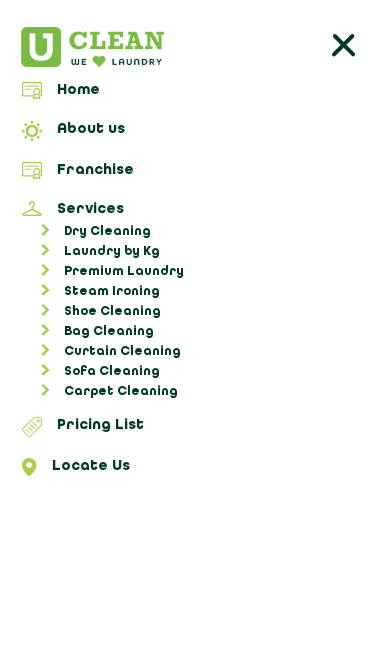 click on "Franchise" at bounding box center [195, 174] 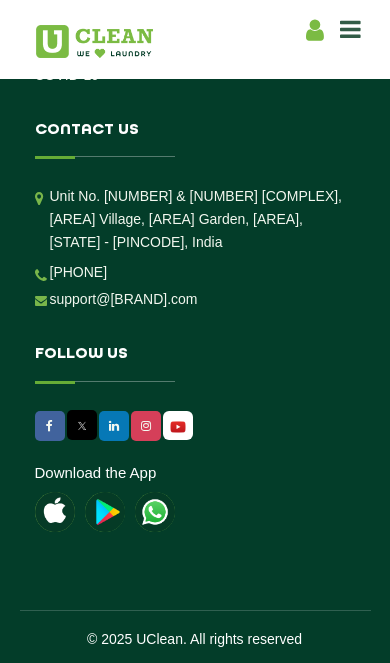 scroll, scrollTop: 12697, scrollLeft: 0, axis: vertical 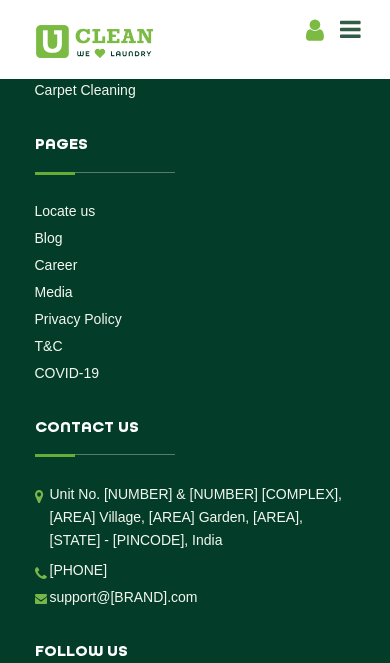 click on "Locate us" at bounding box center [65, 211] 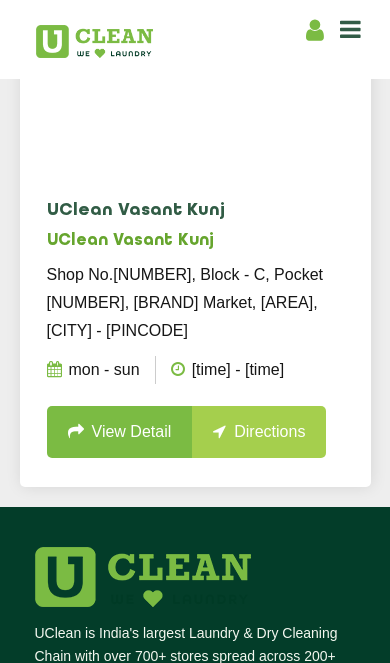scroll, scrollTop: 514, scrollLeft: 0, axis: vertical 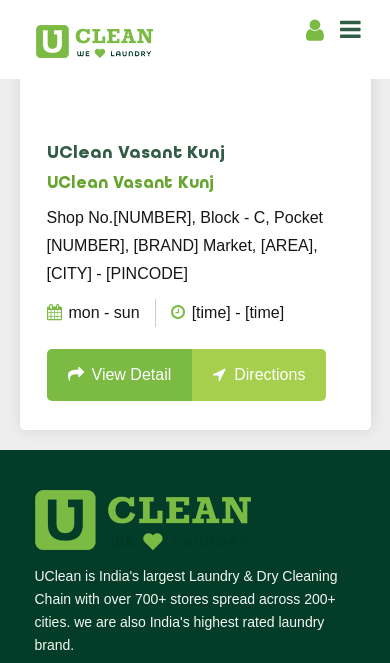 click on "Mon - Sun 9:00 AM - 8:00 PM" 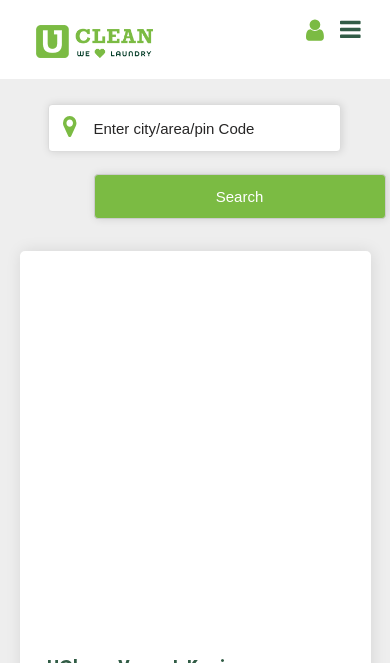 scroll, scrollTop: 0, scrollLeft: 0, axis: both 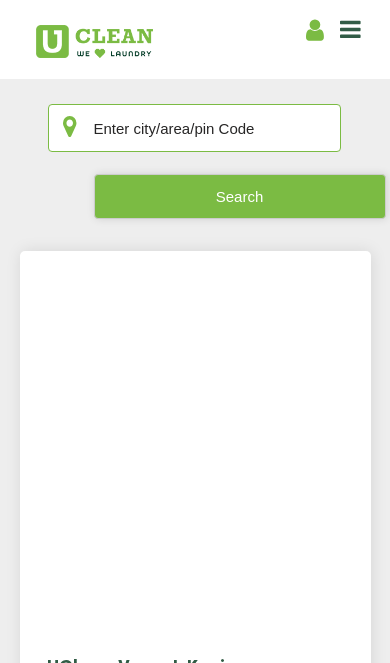 click 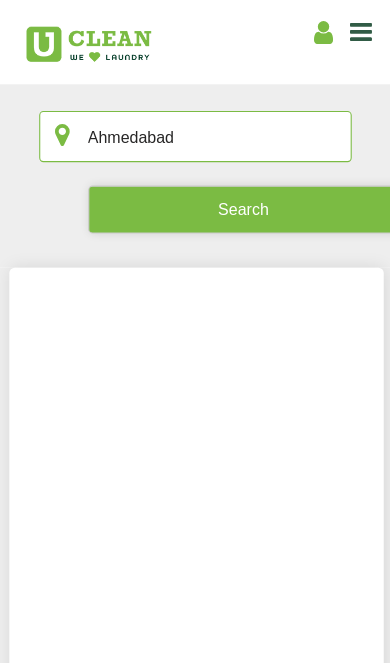 type on "Ahmedabad" 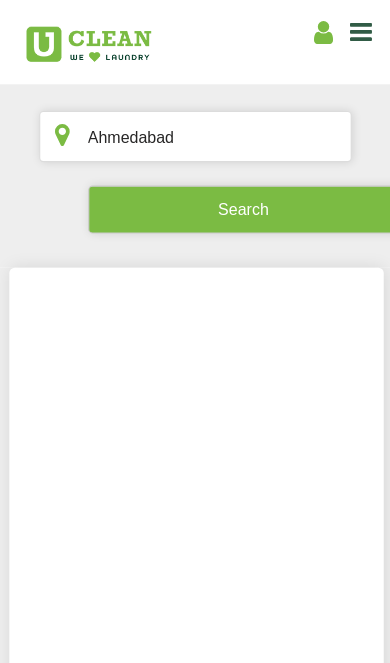 click on "Search" 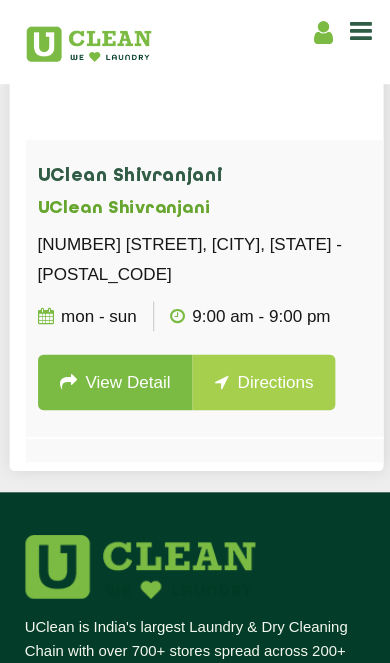 scroll, scrollTop: 495, scrollLeft: 0, axis: vertical 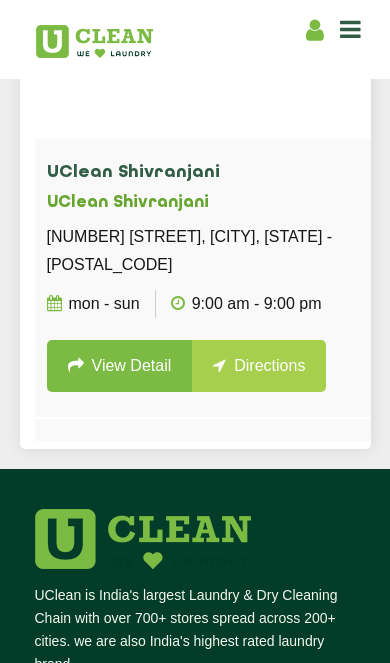 click on "View Detail" 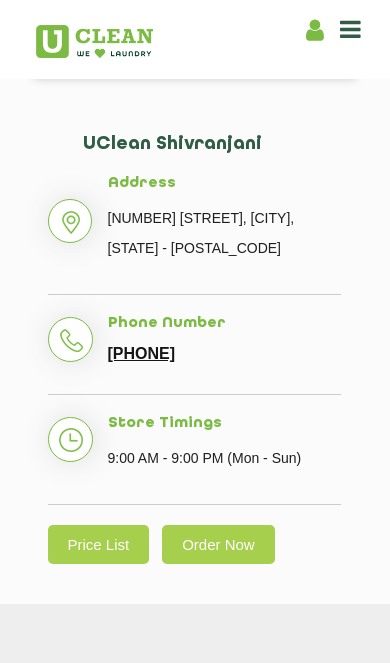 scroll, scrollTop: 640, scrollLeft: 0, axis: vertical 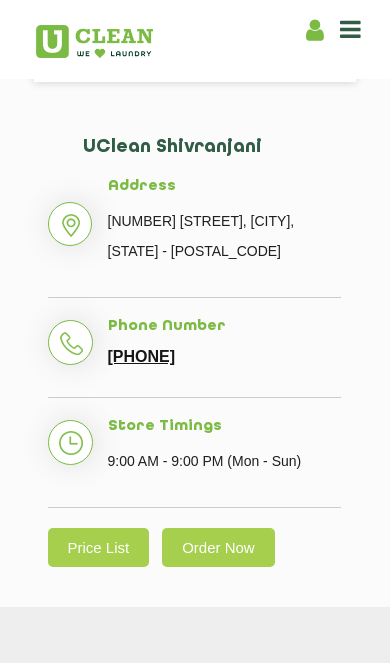 click on "Order Now" 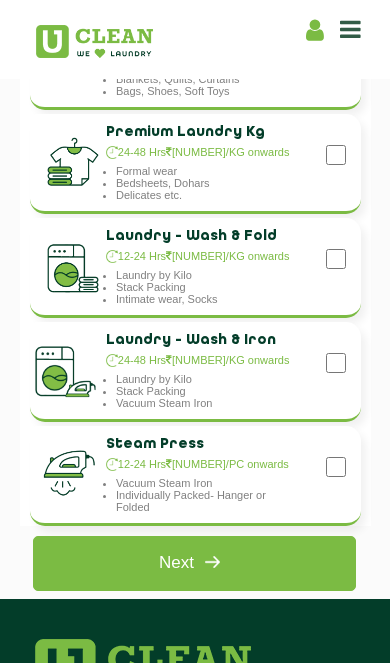 scroll, scrollTop: 210, scrollLeft: 0, axis: vertical 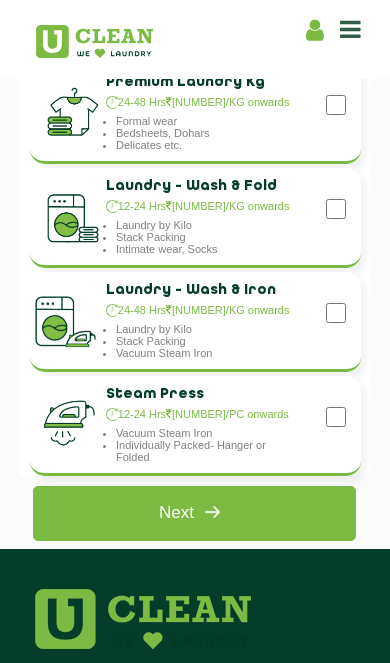 click at bounding box center (332, 1) 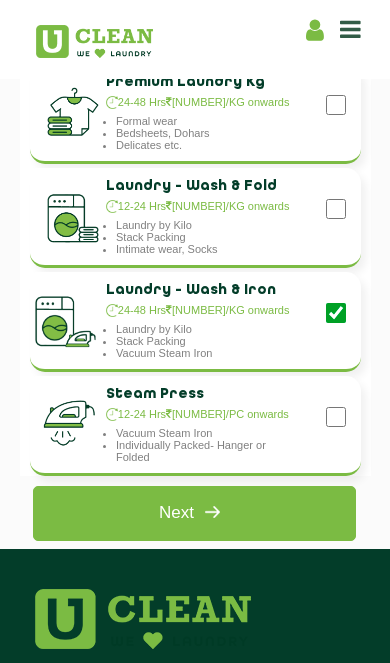 click at bounding box center [212, 512] 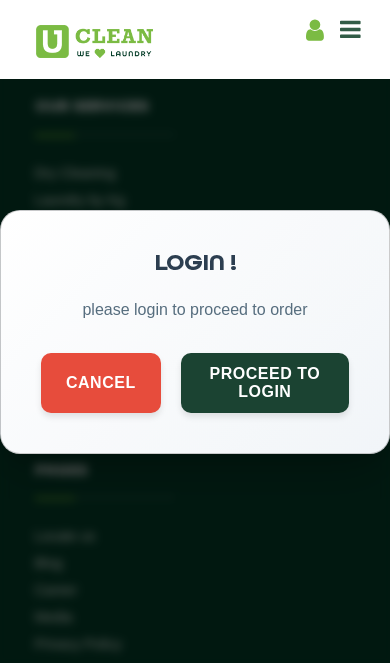 click on "Cancel" 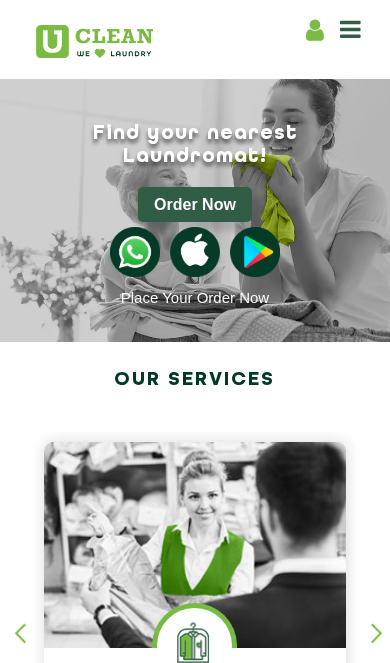 scroll, scrollTop: 0, scrollLeft: 0, axis: both 